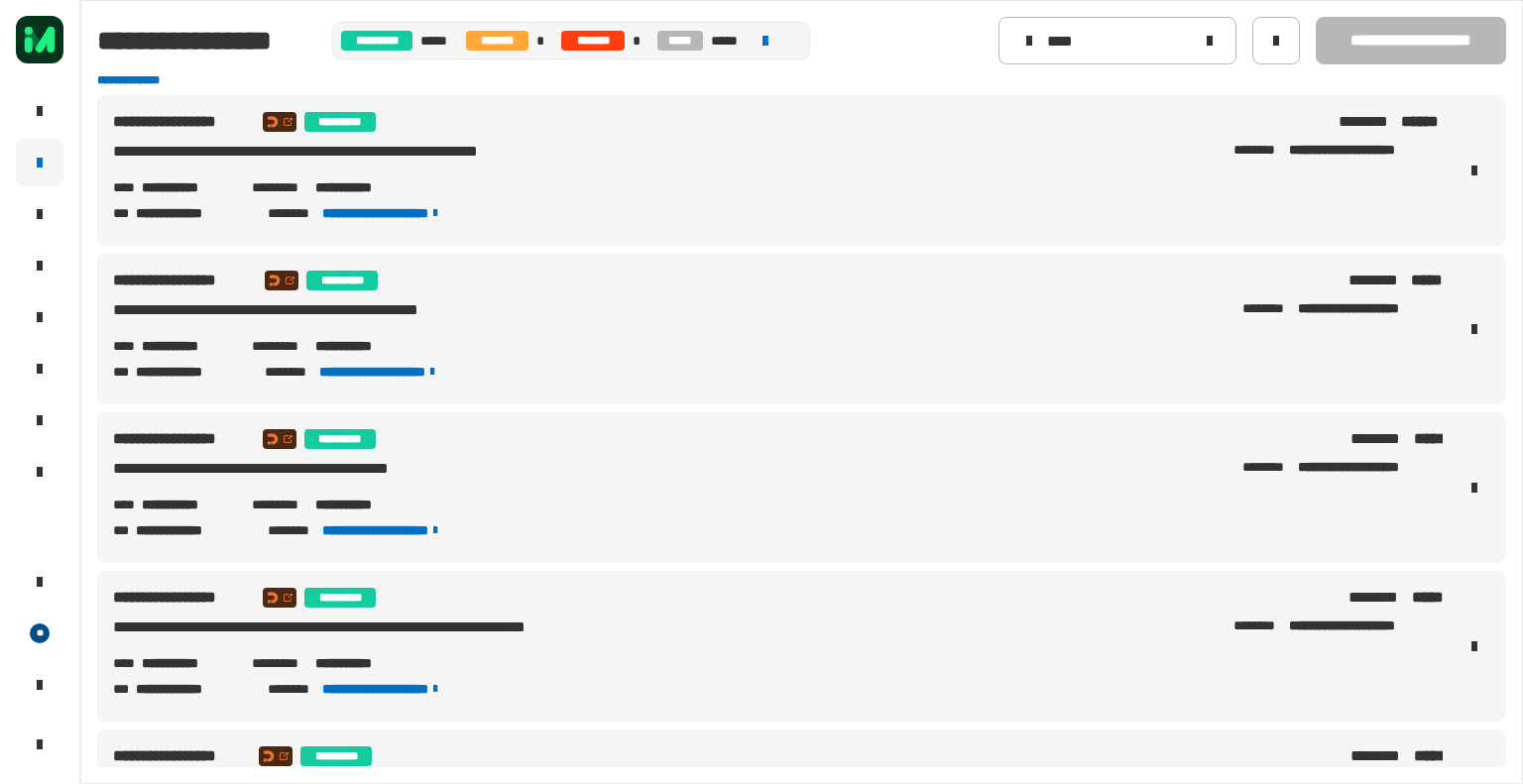 scroll, scrollTop: 0, scrollLeft: 0, axis: both 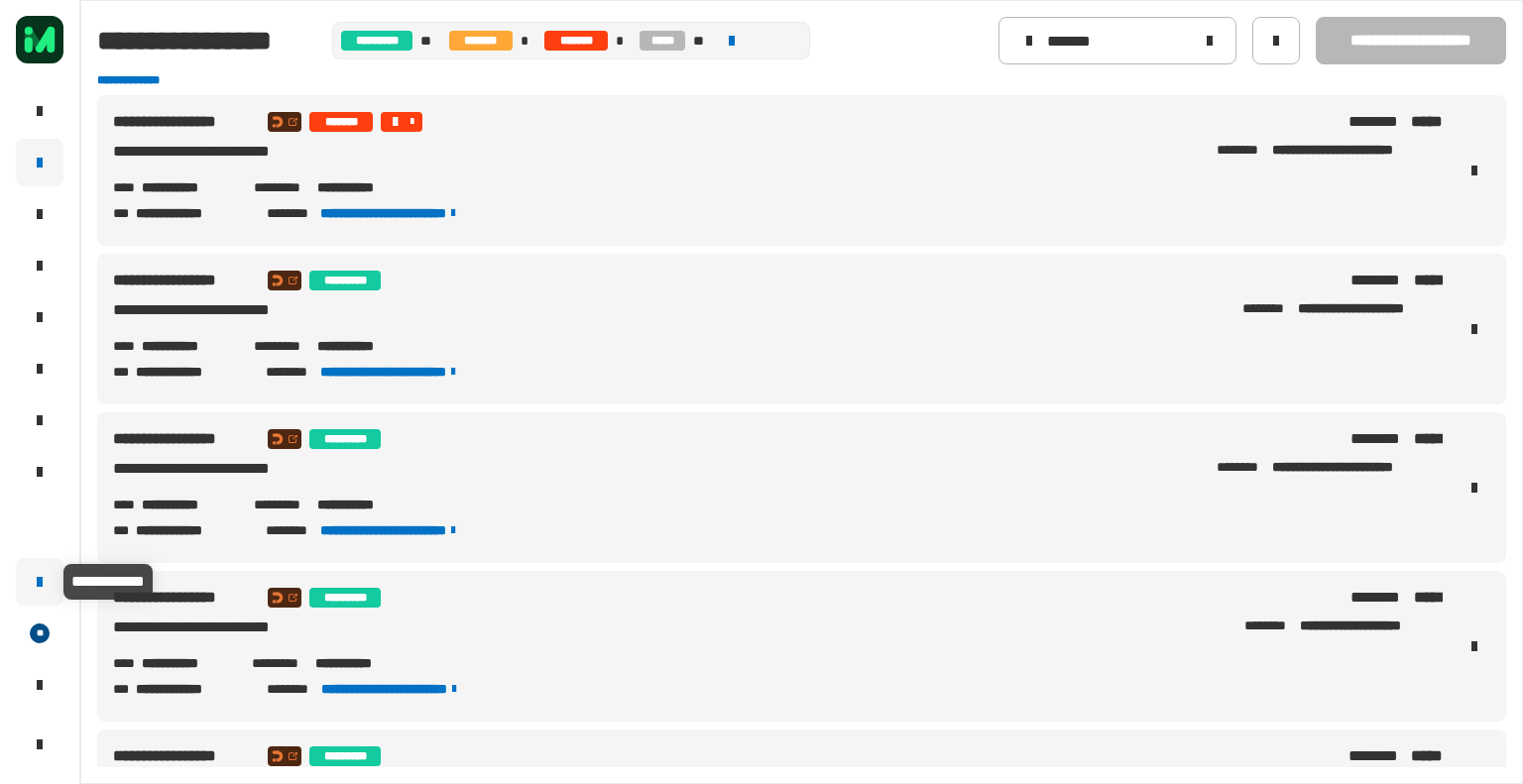 click 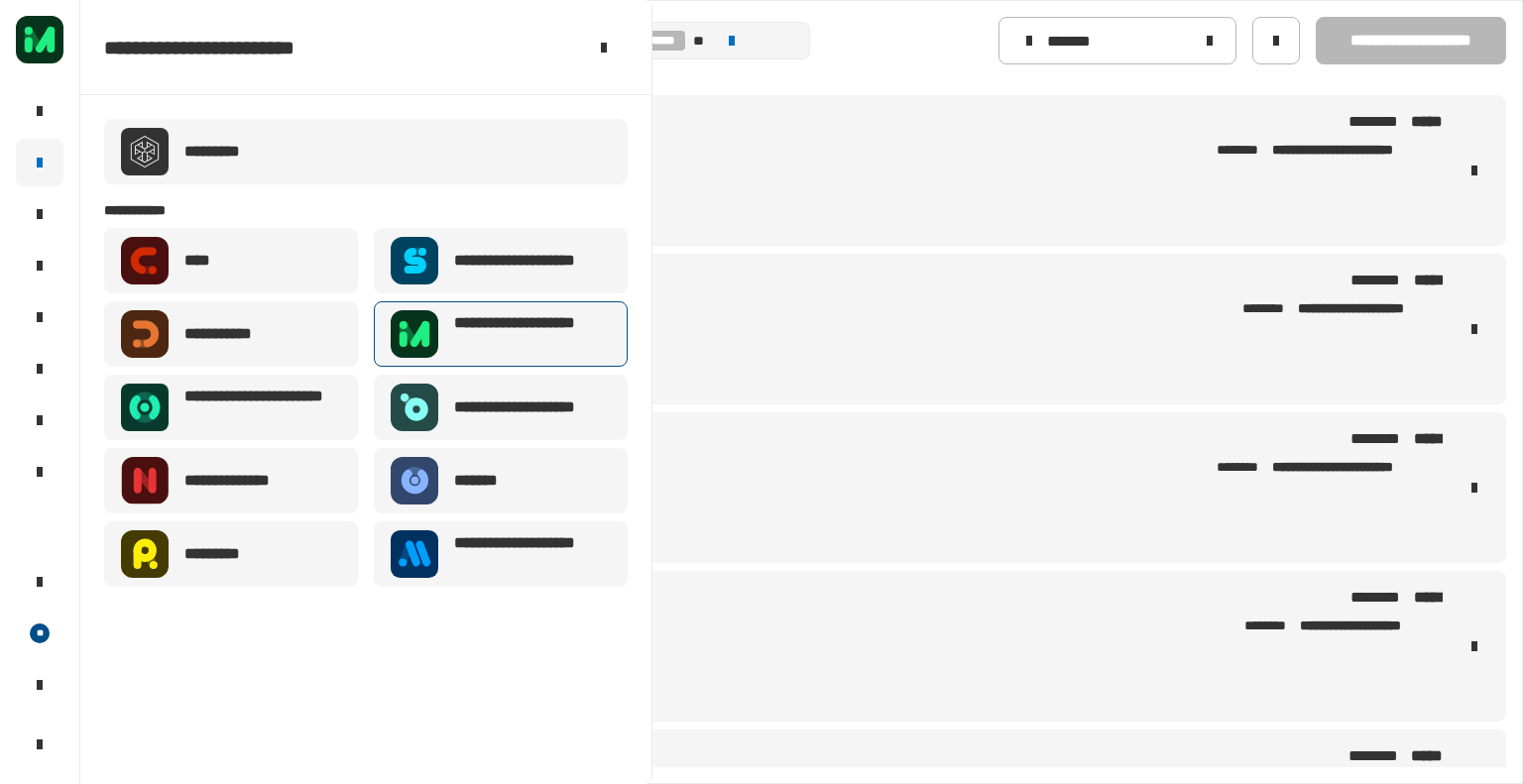click on "**********" at bounding box center (532, 334) 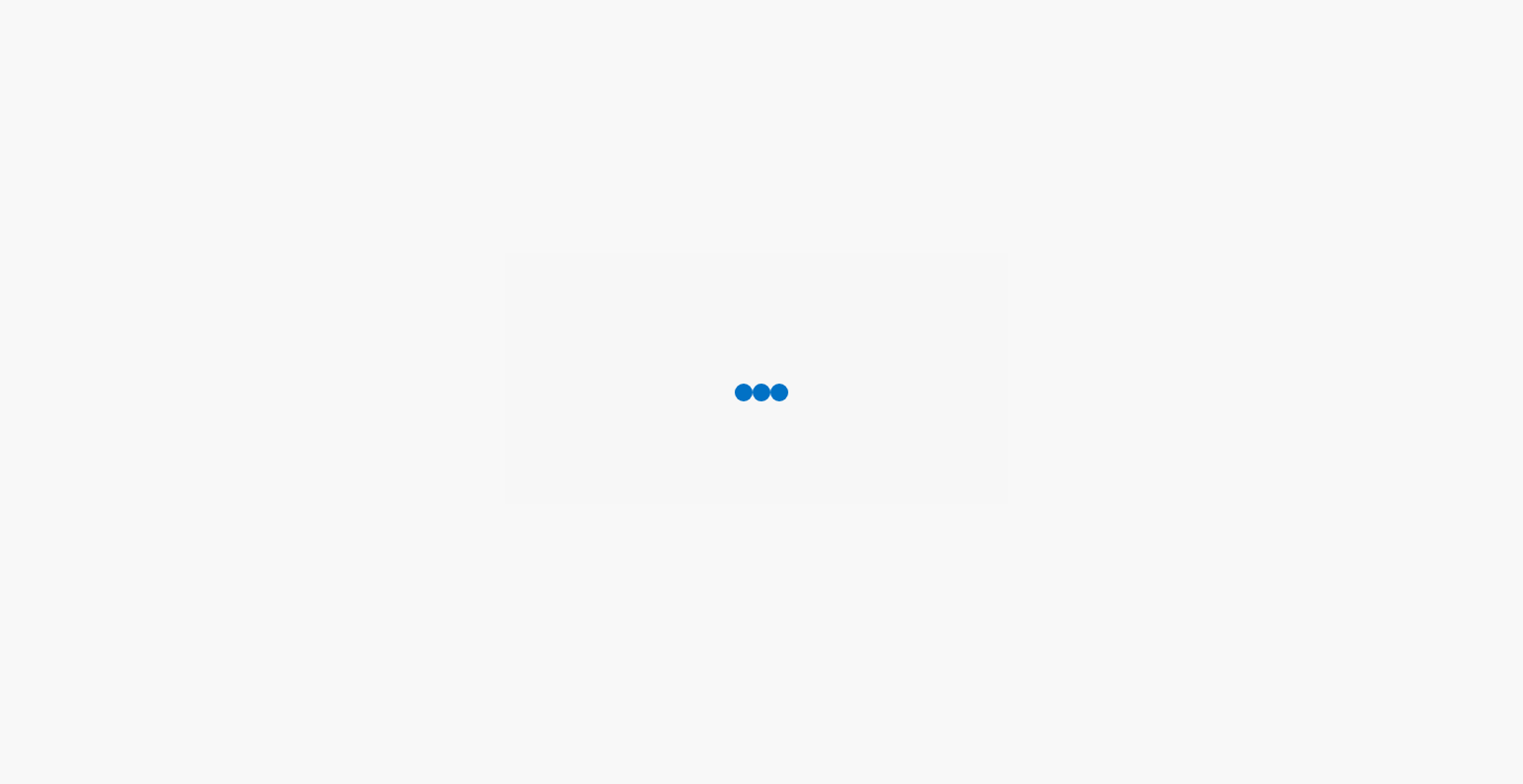 scroll, scrollTop: 0, scrollLeft: 0, axis: both 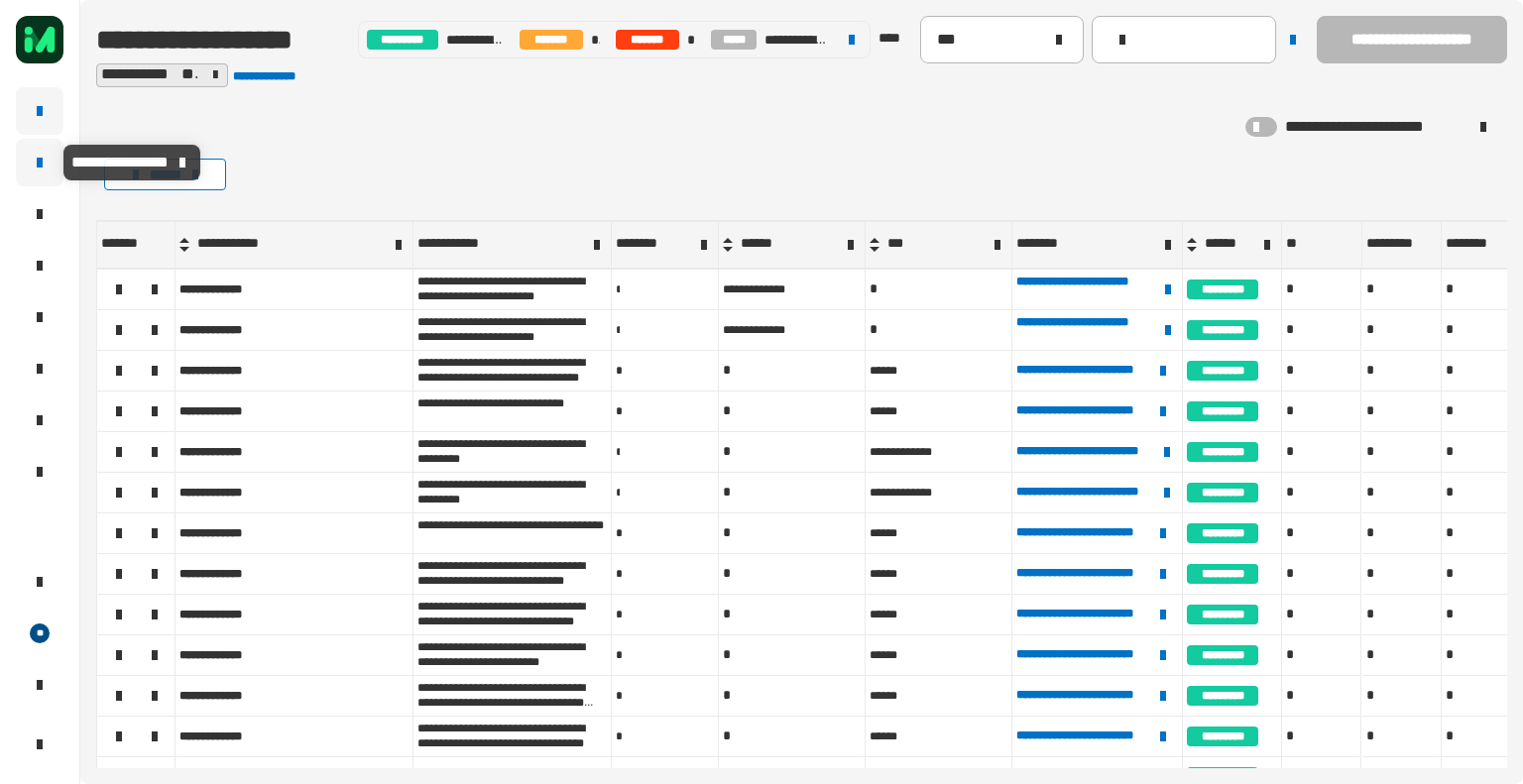 click 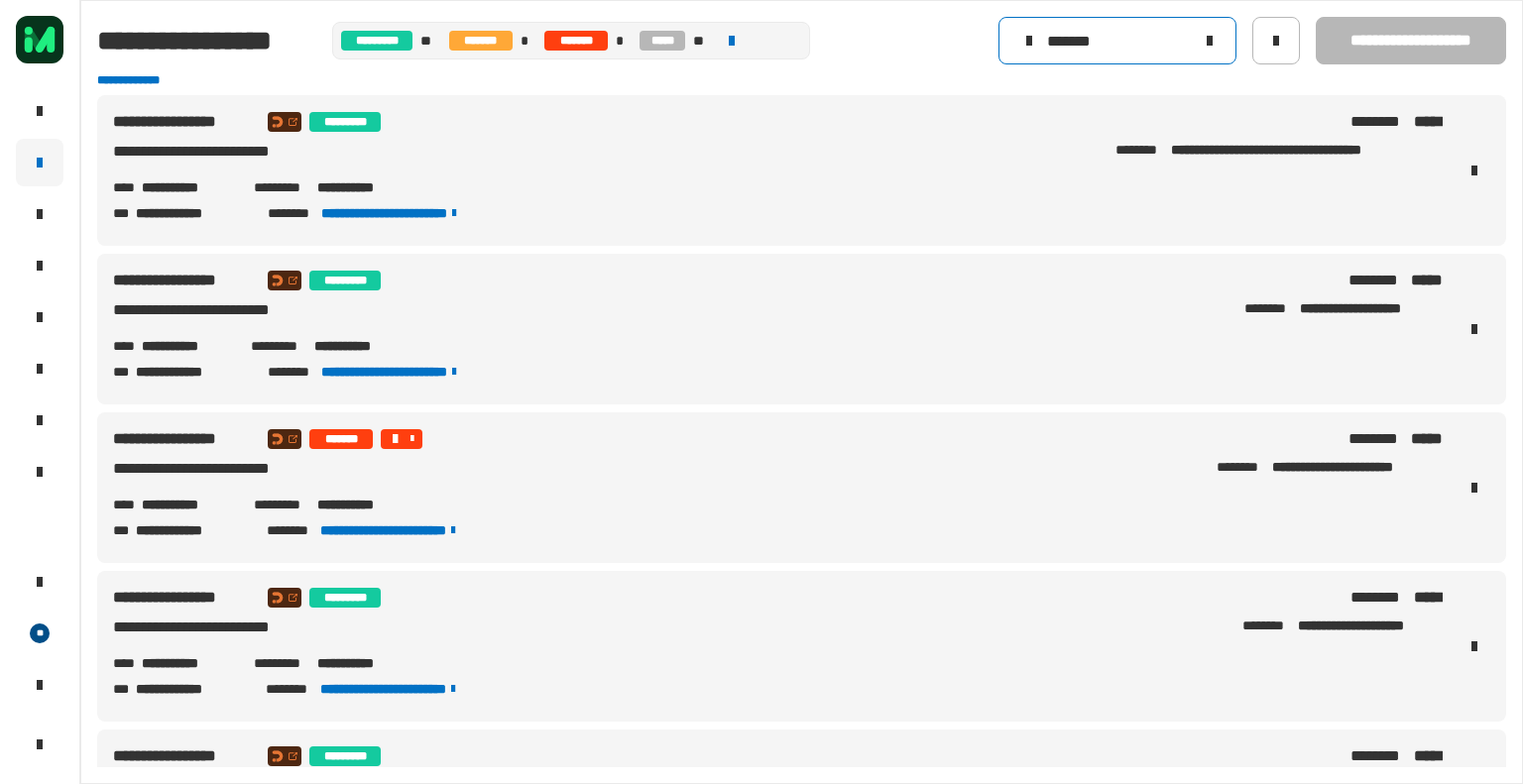 click 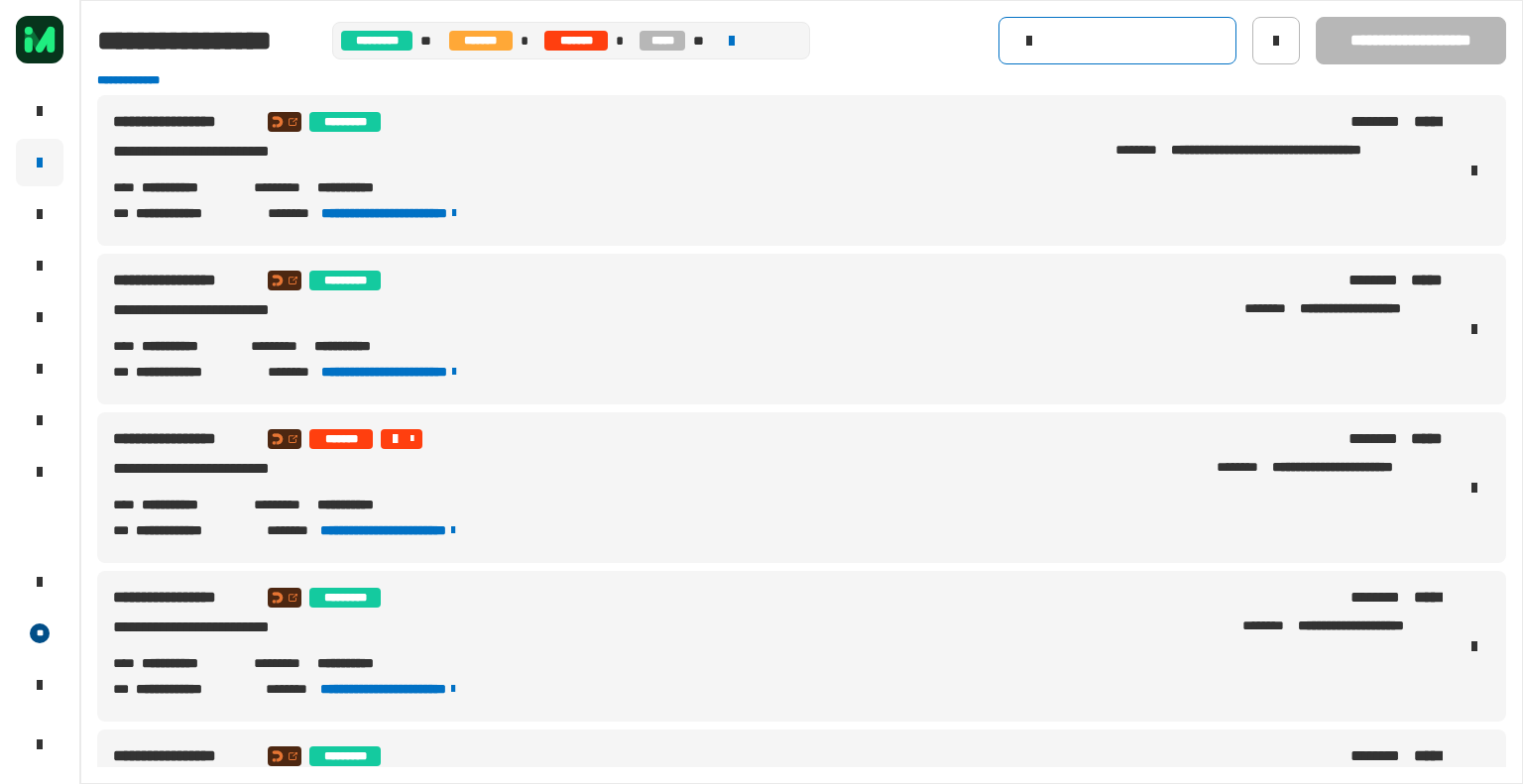 type 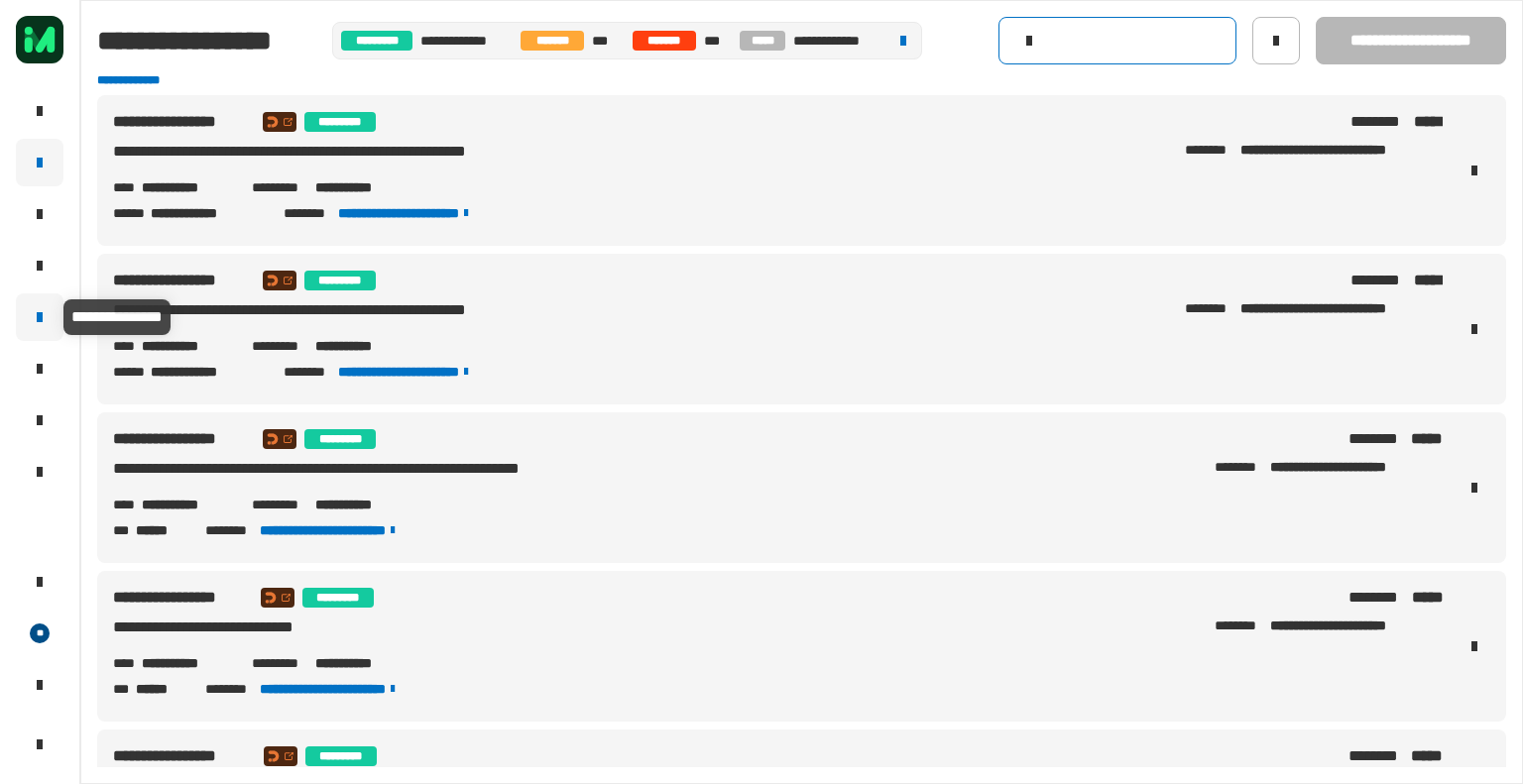 click 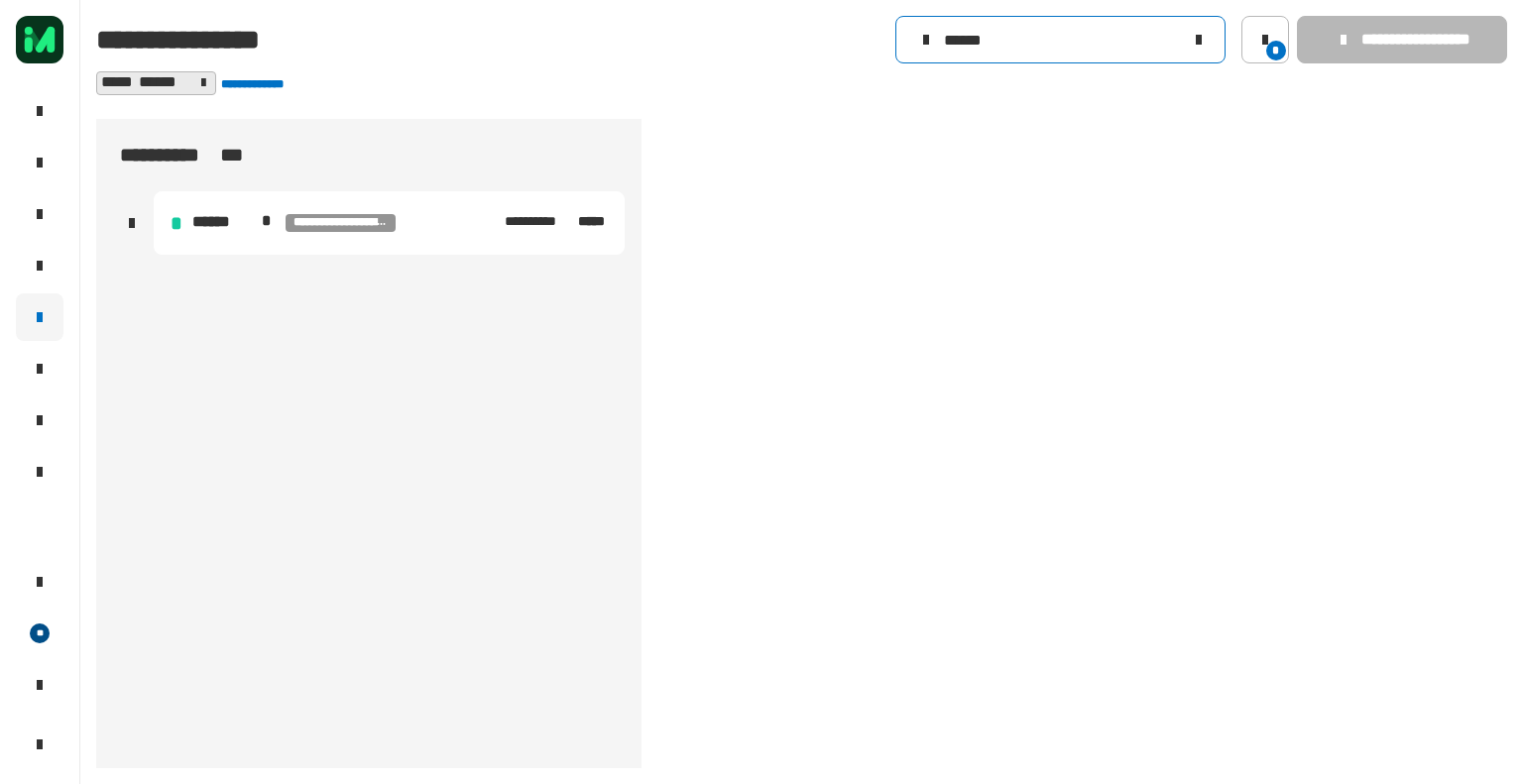 click on "******" 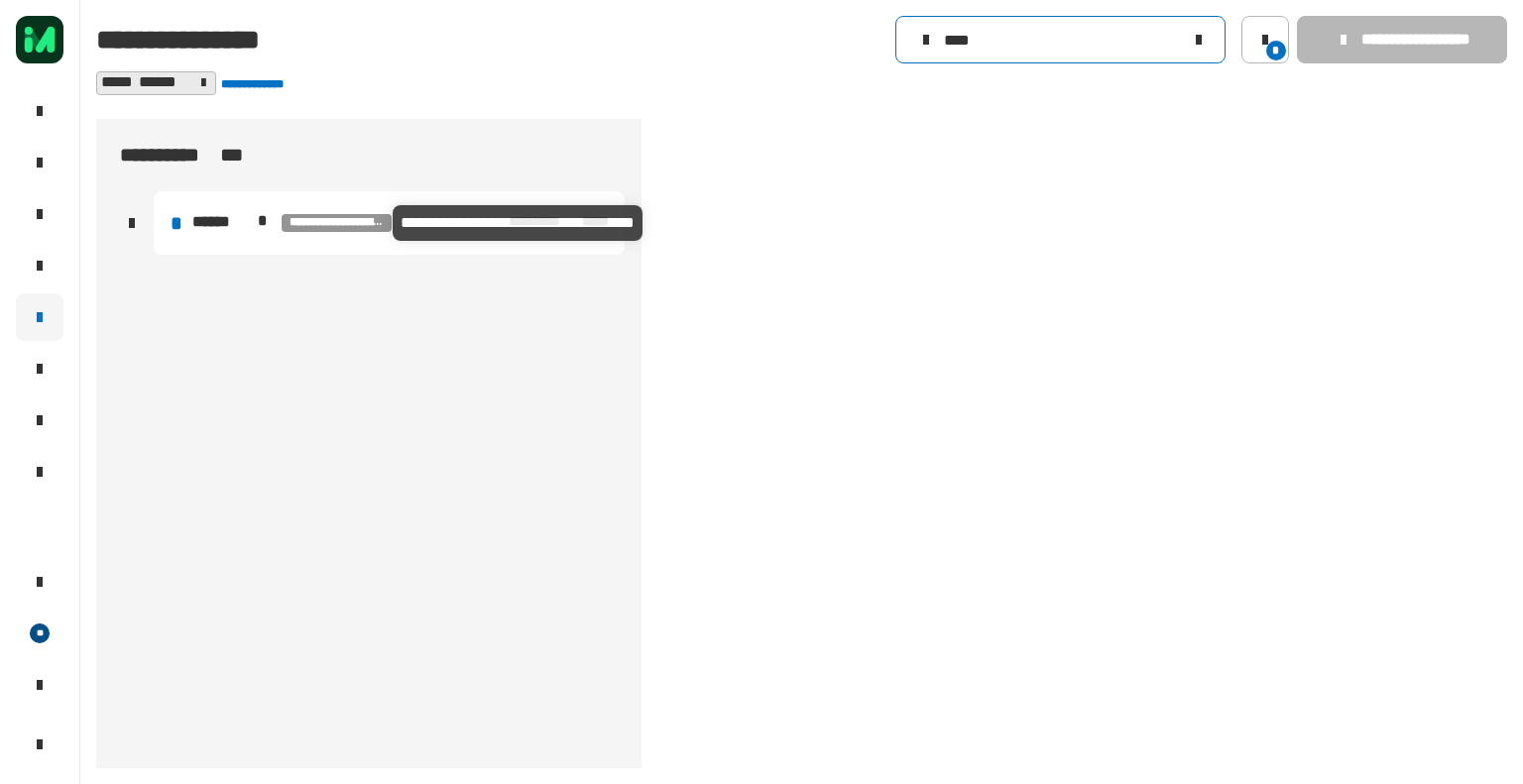 type on "****" 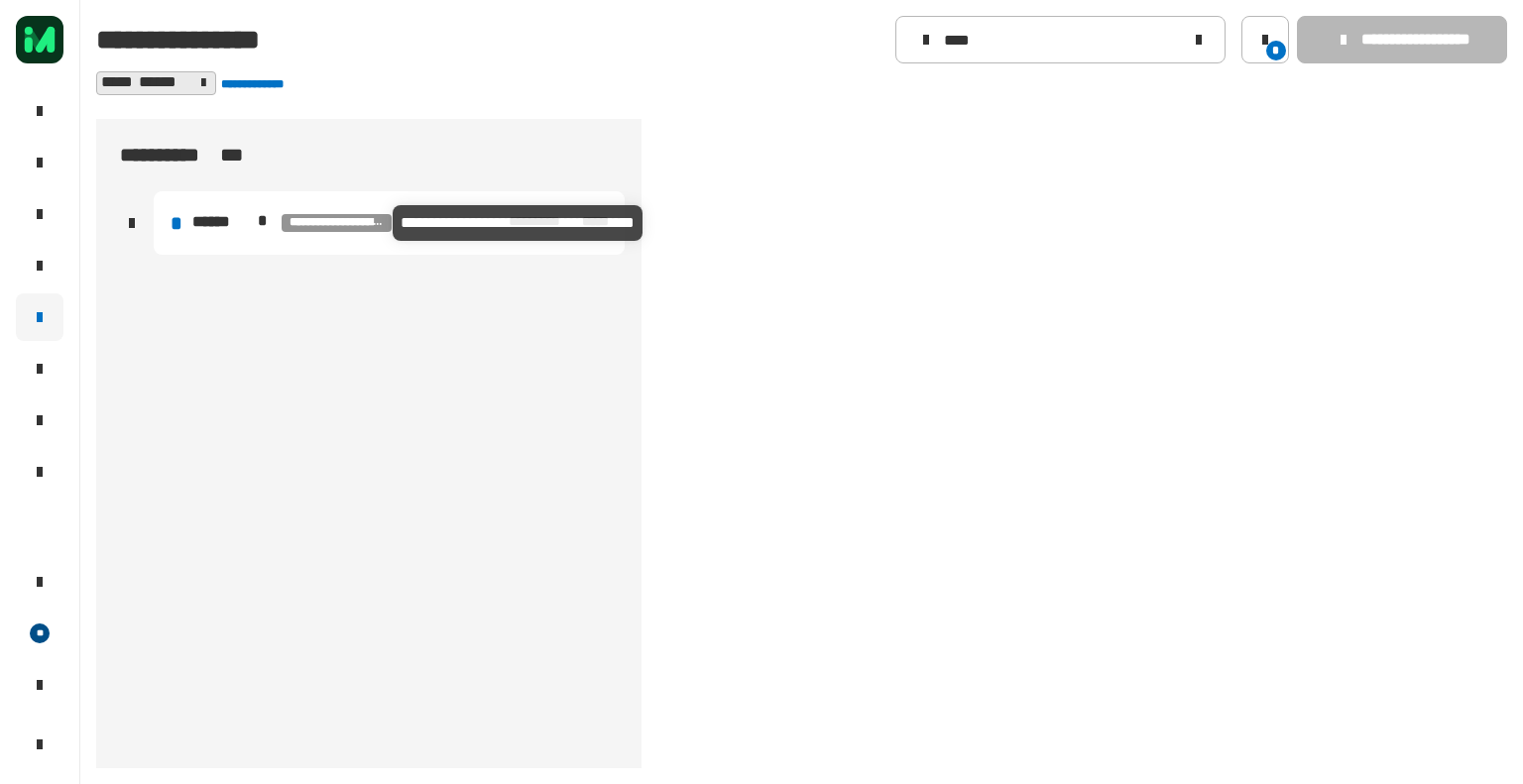 click on "**********" at bounding box center [336, 223] 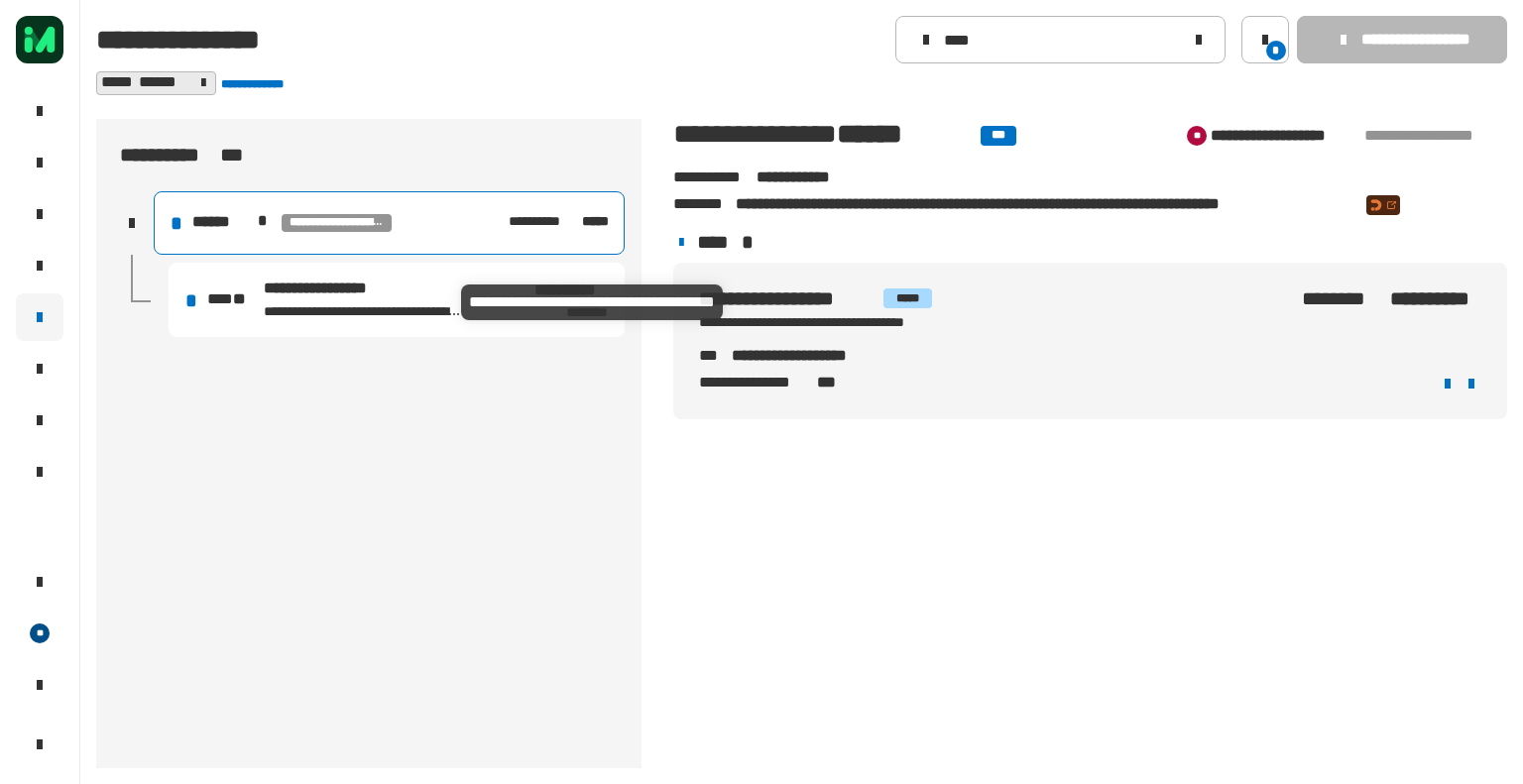 click on "**********" at bounding box center (366, 310) 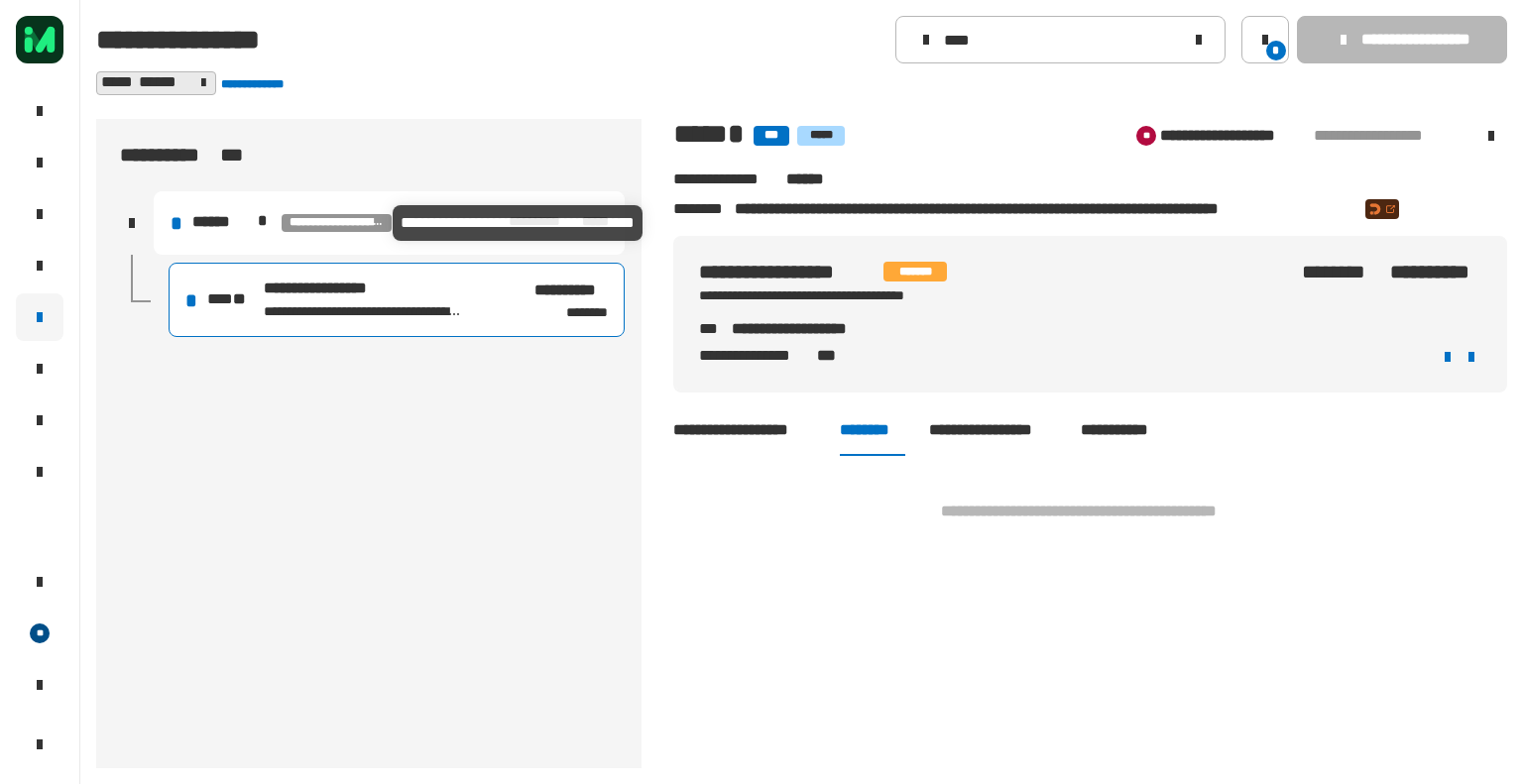 click on "**********" at bounding box center (336, 223) 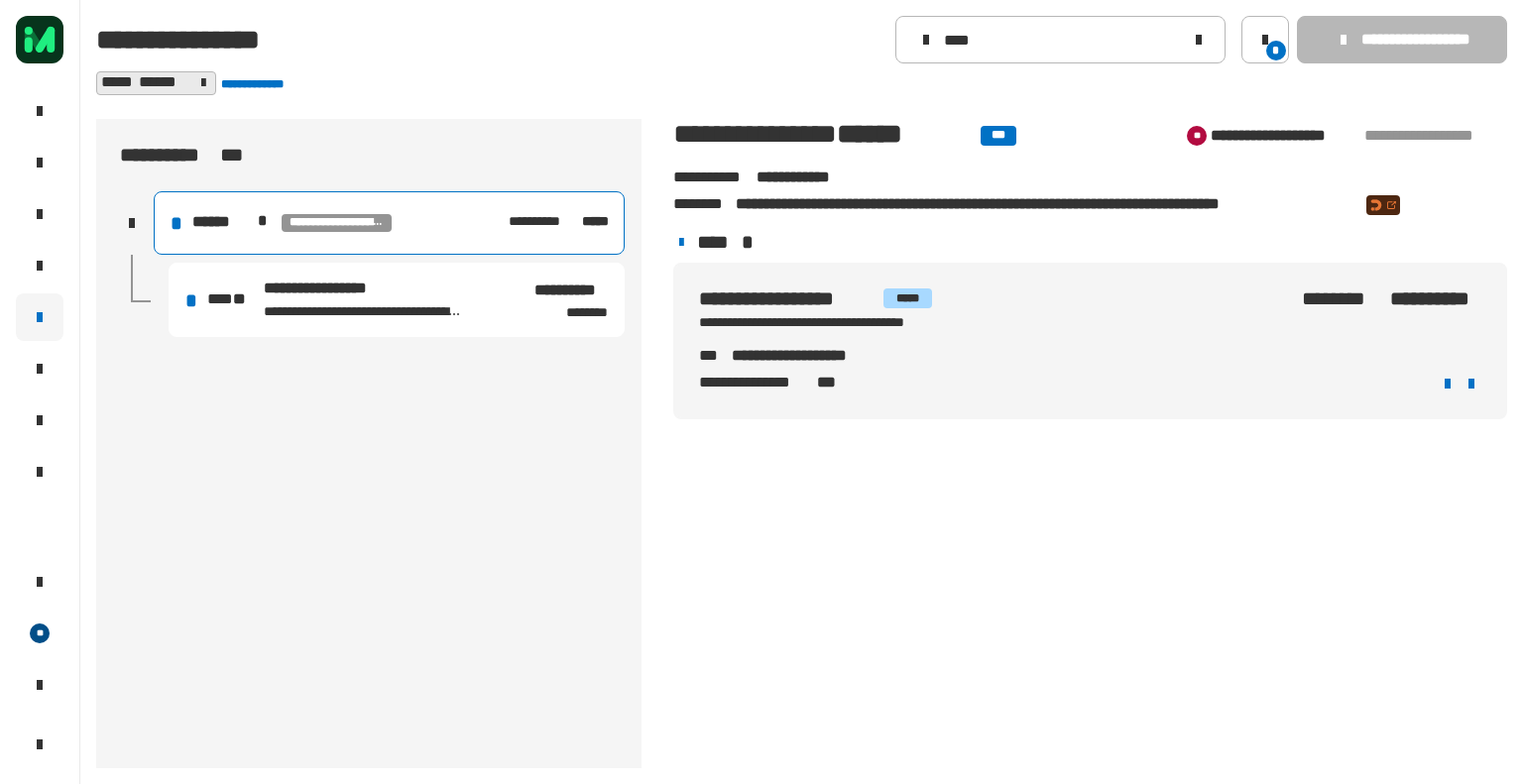 click on "**********" at bounding box center [397, 299] 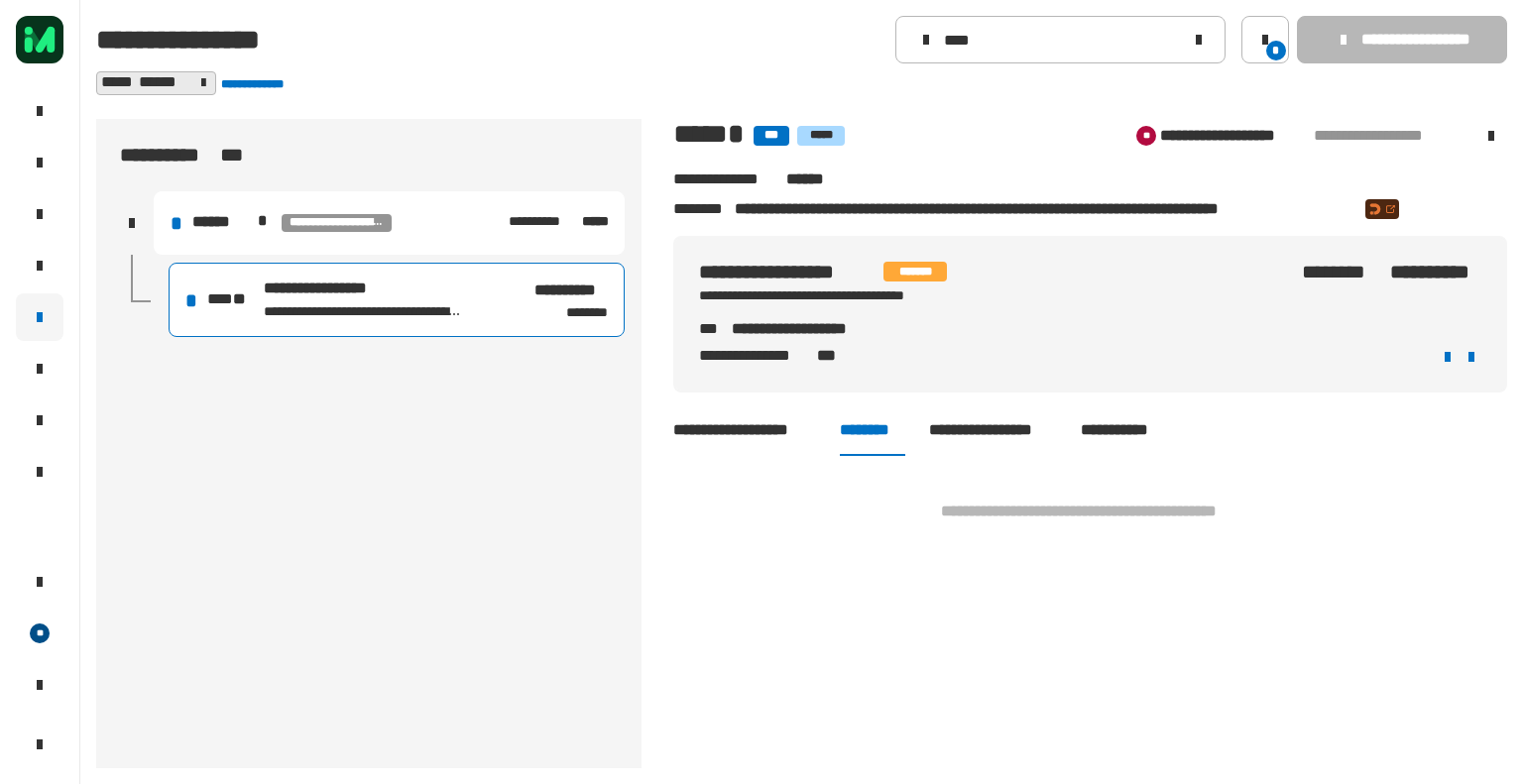 click on "**********" 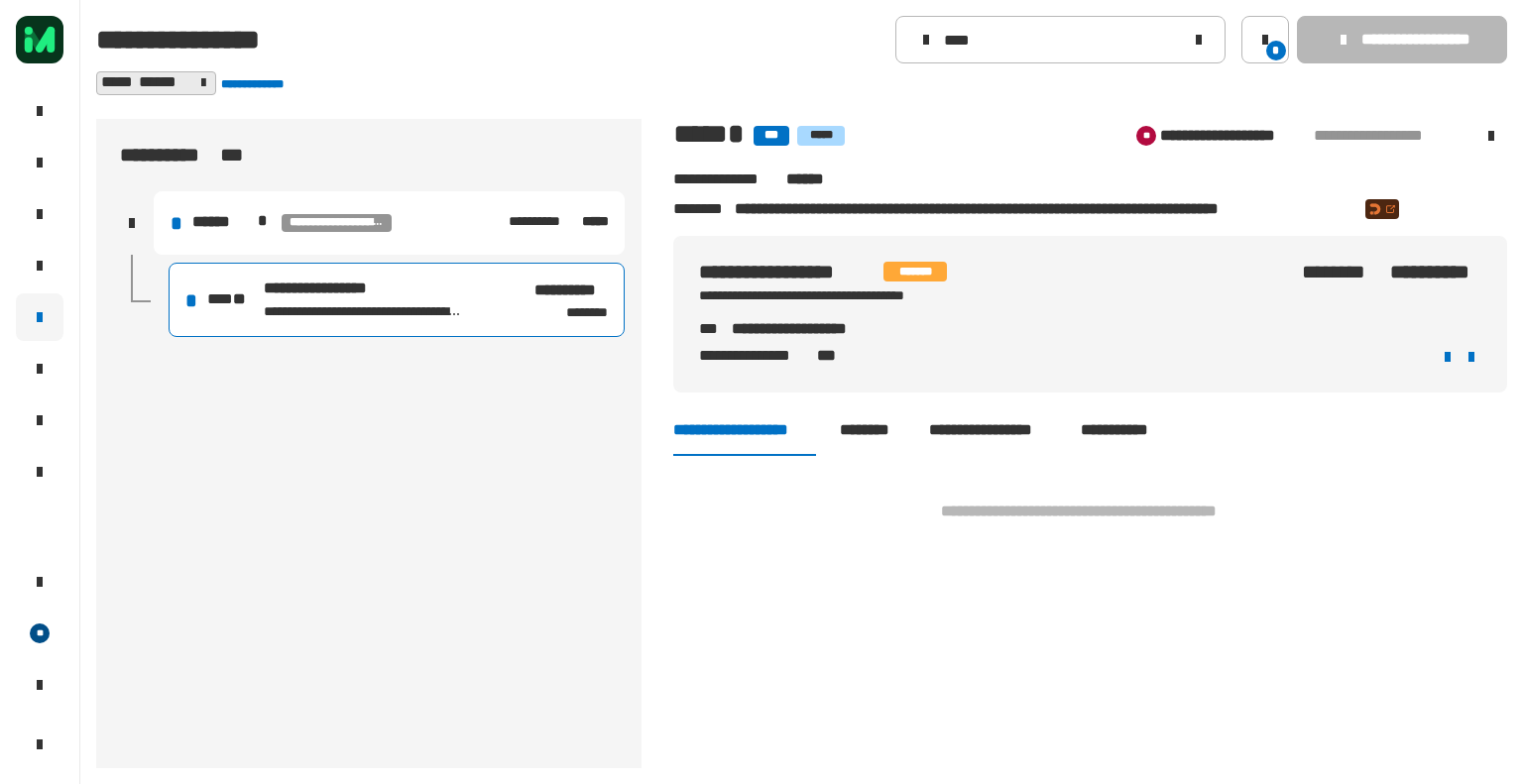 click on "**********" 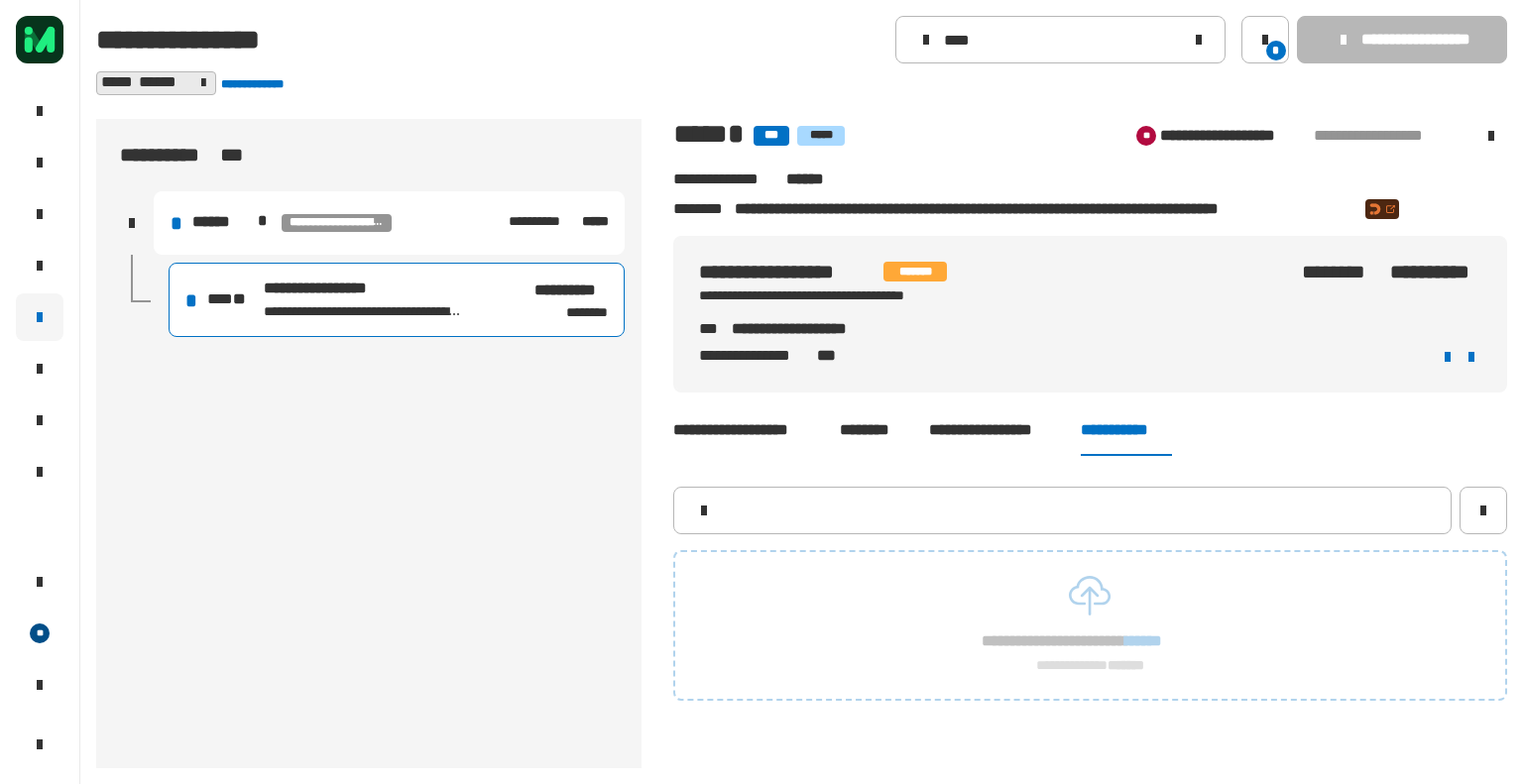 click on "**********" at bounding box center (389, 223) 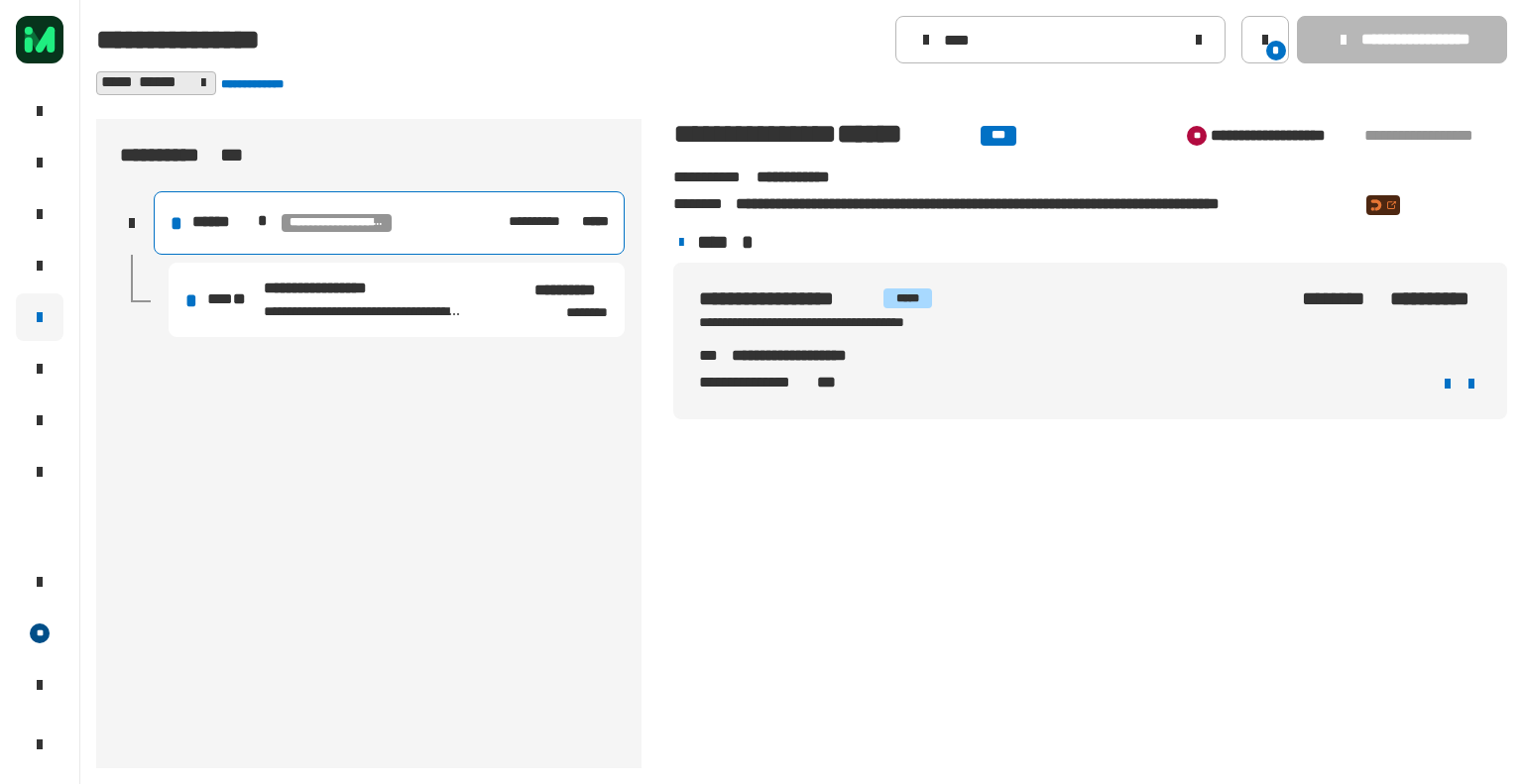 click on "**********" 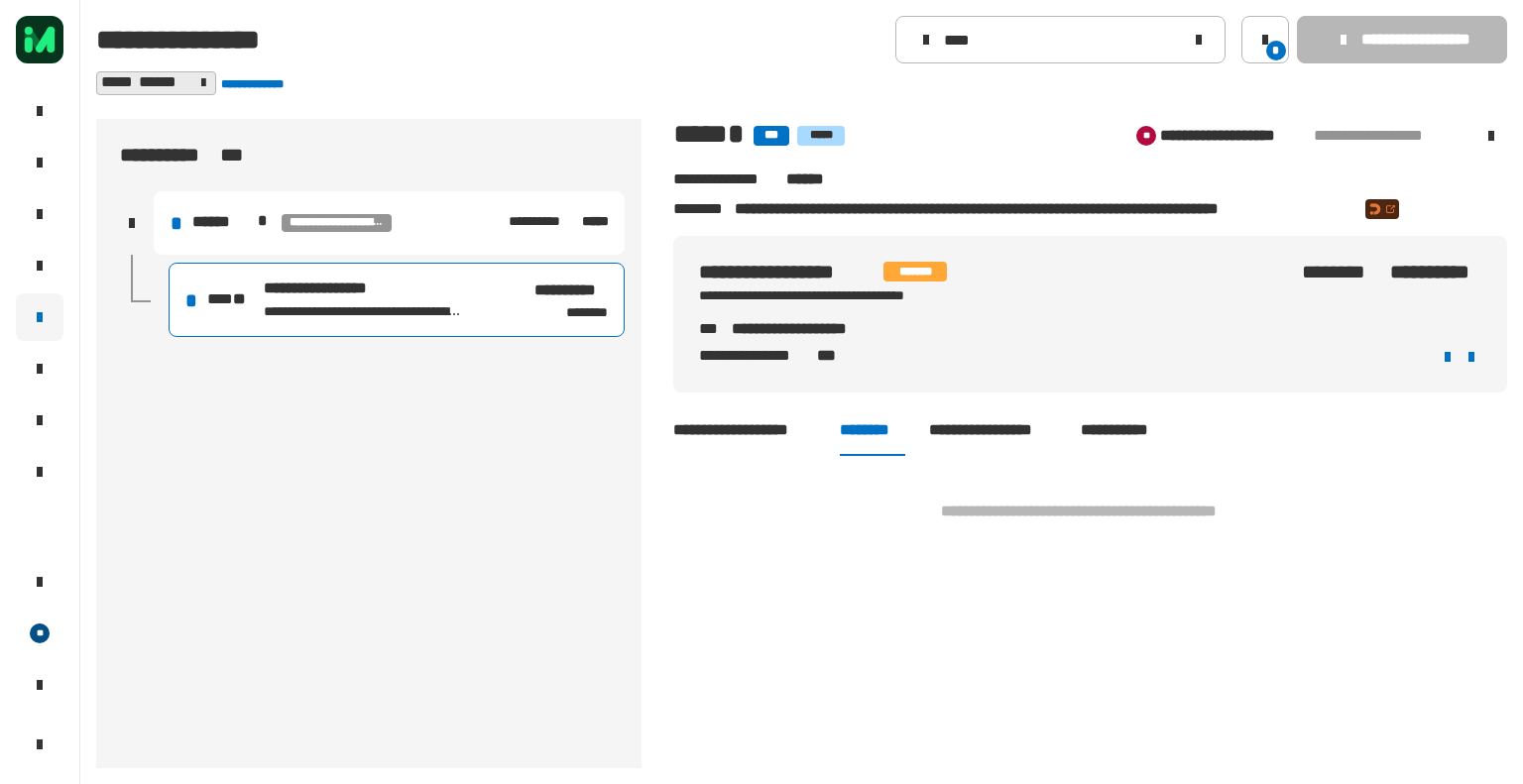click on "**********" 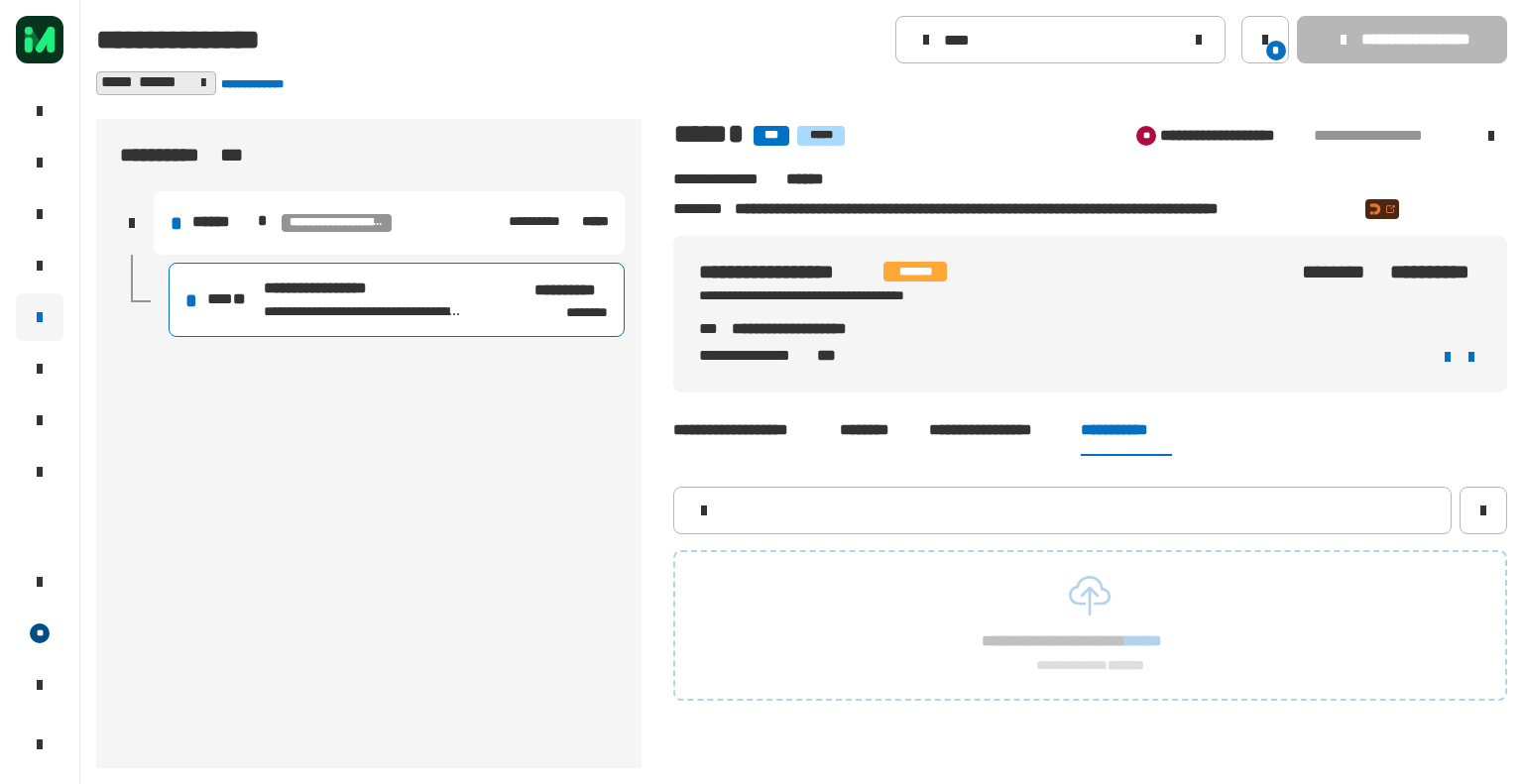 click on "**********" at bounding box center [381, 467] 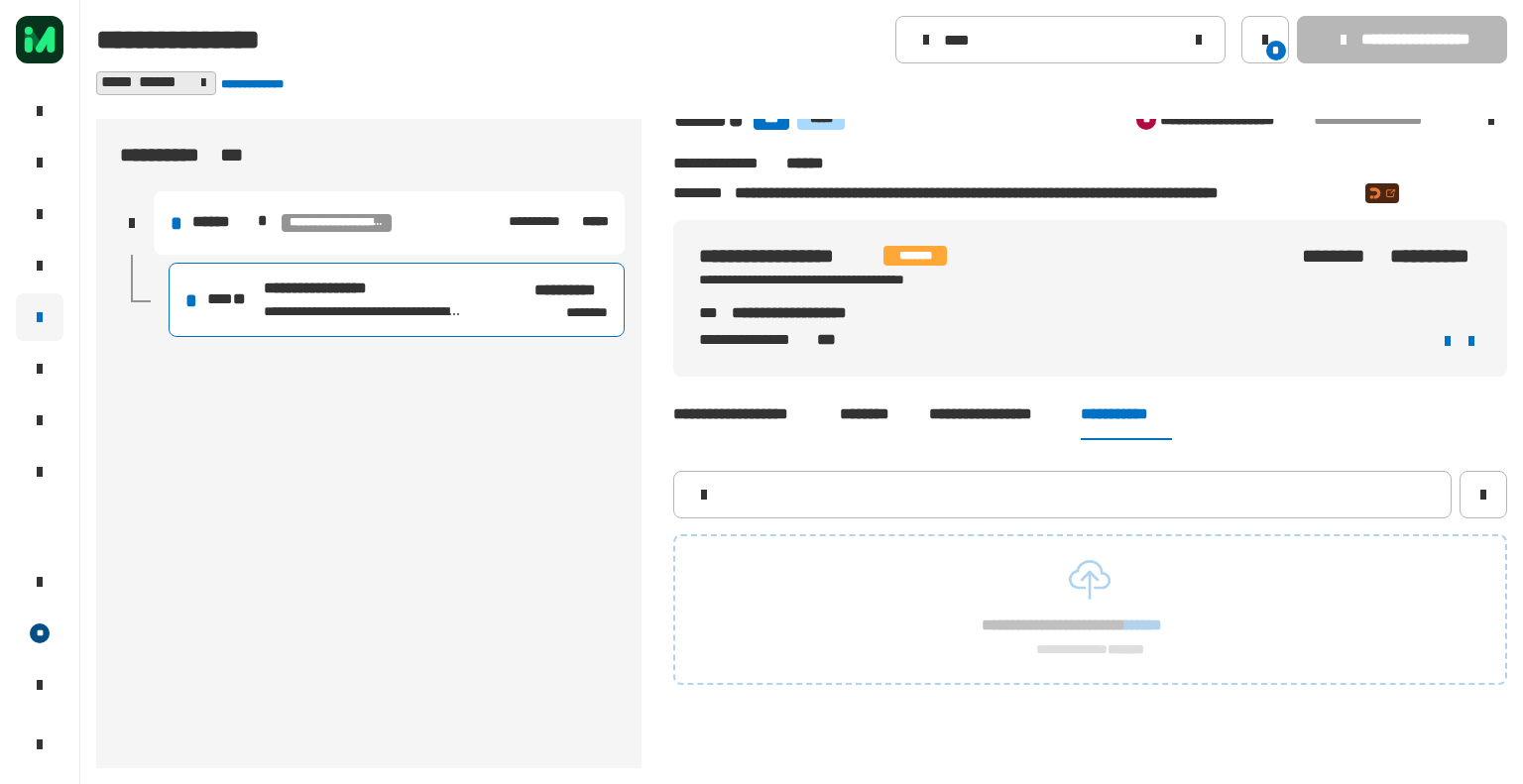 scroll, scrollTop: 0, scrollLeft: 0, axis: both 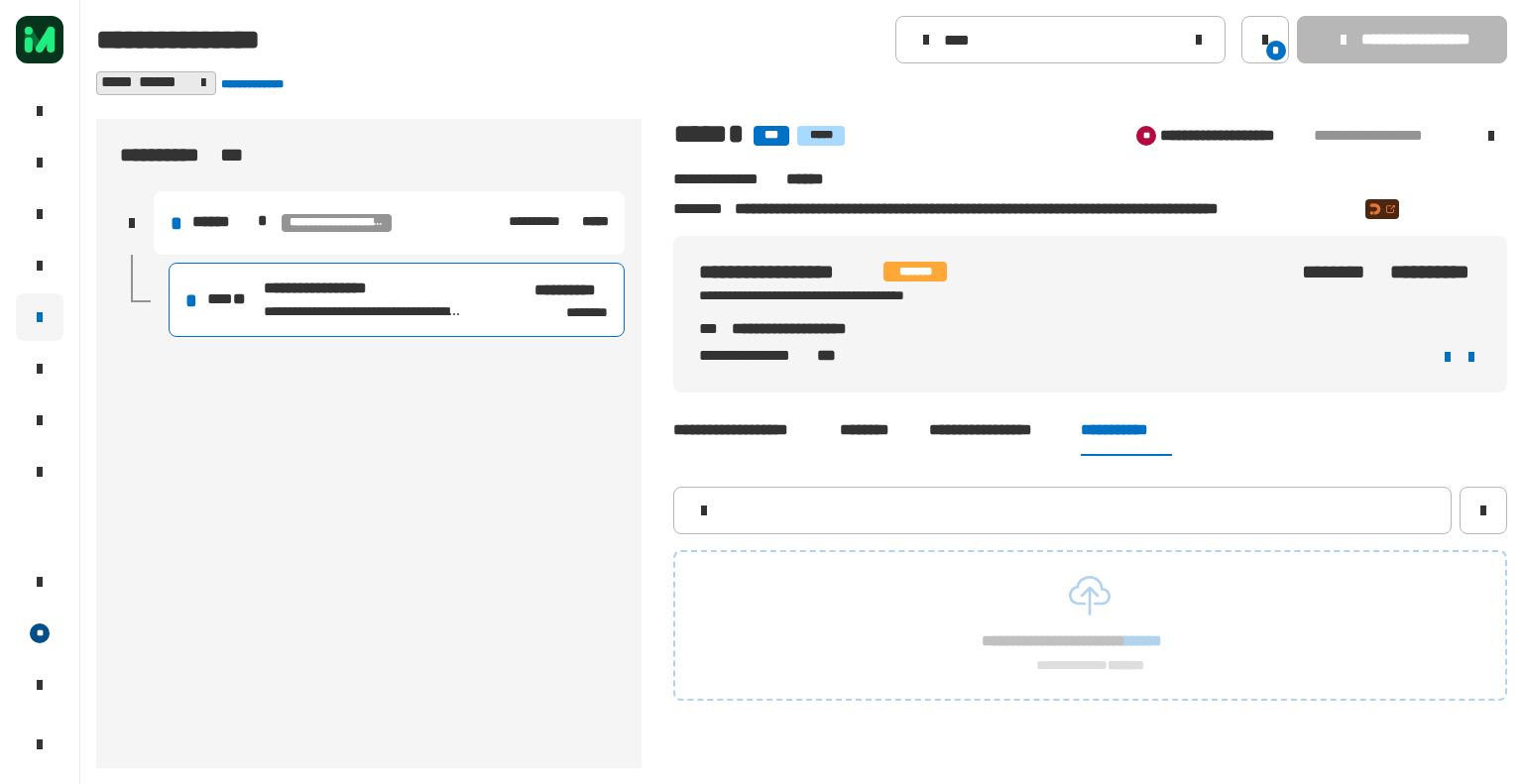 click on "**********" at bounding box center (381, 467) 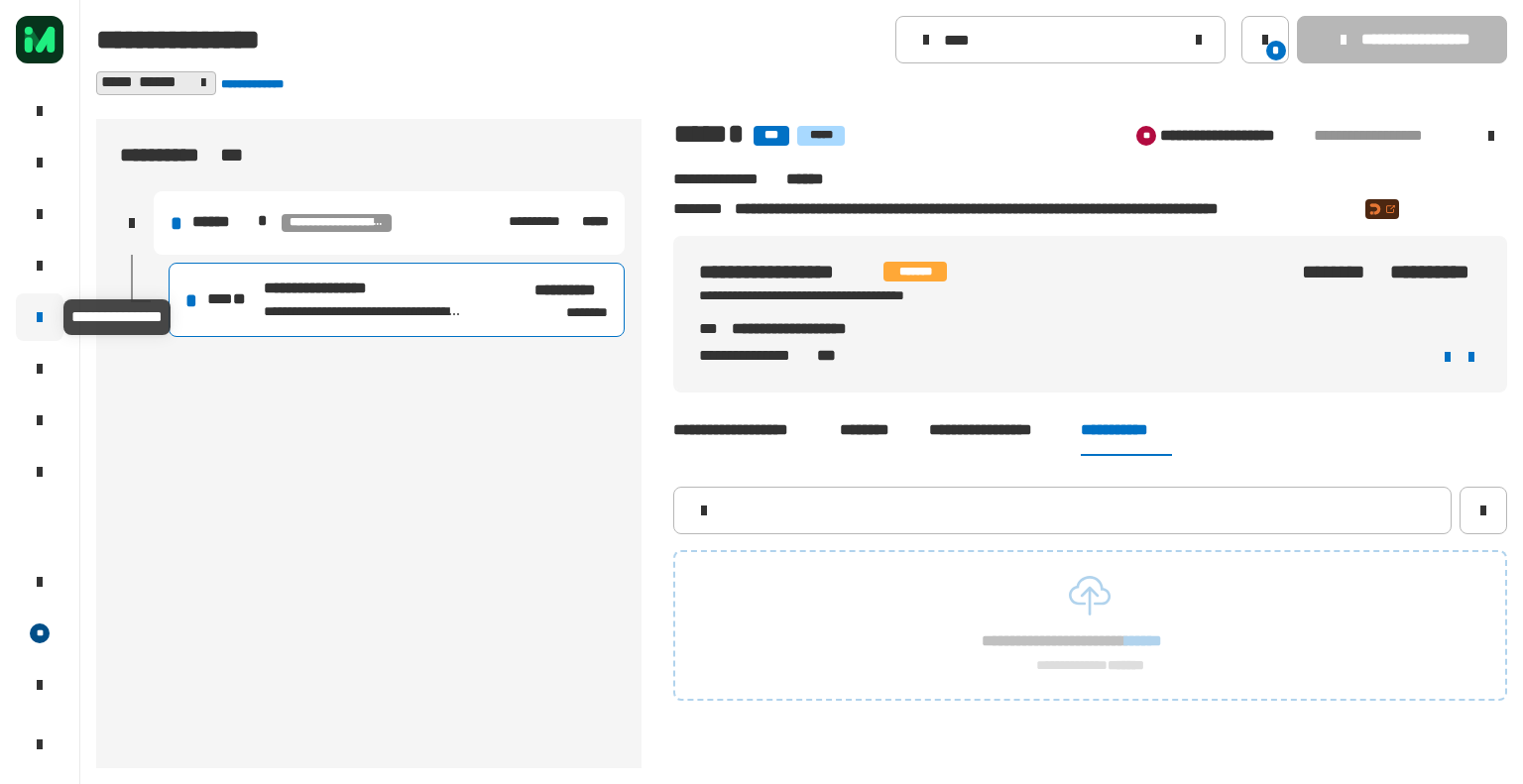 click 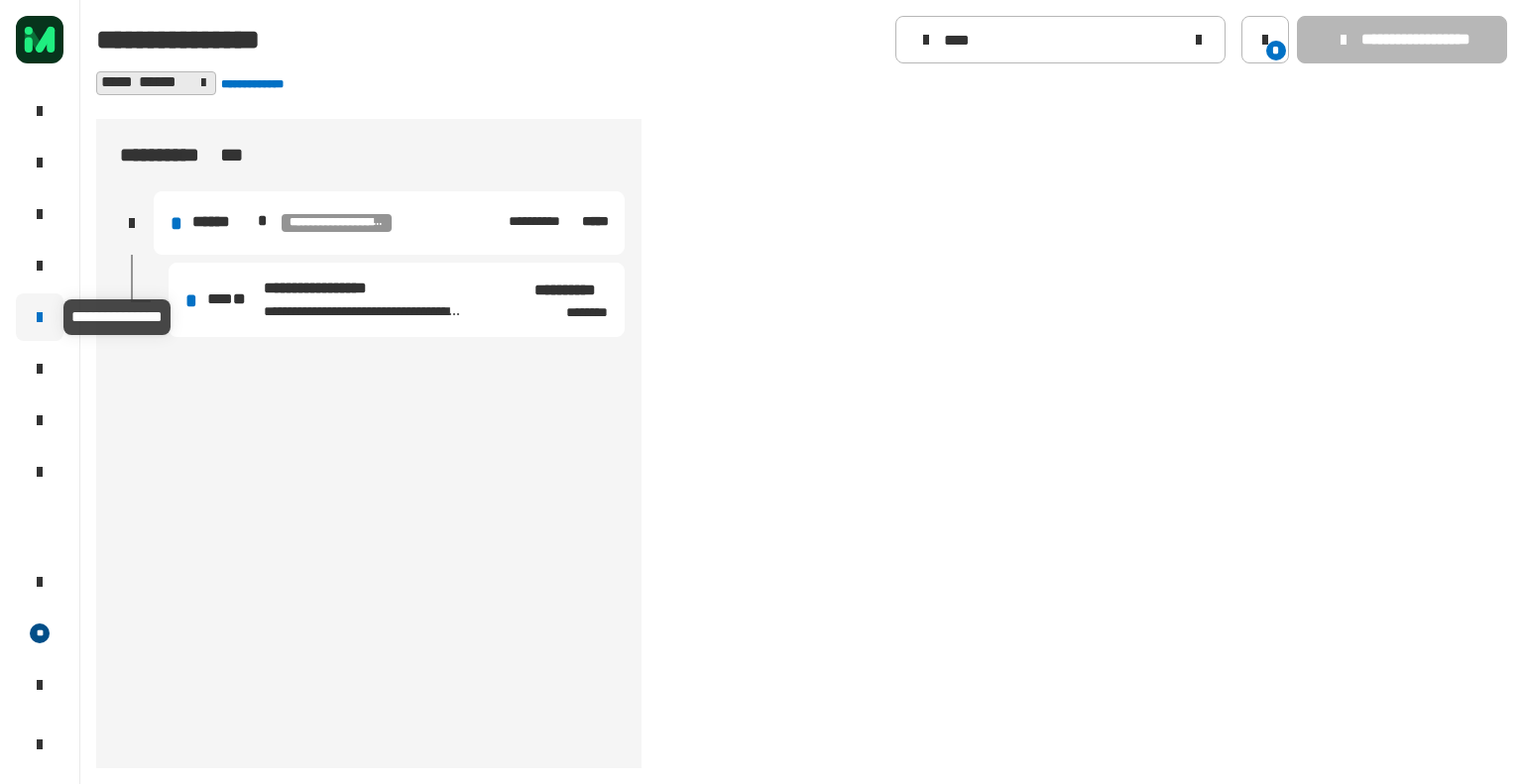click 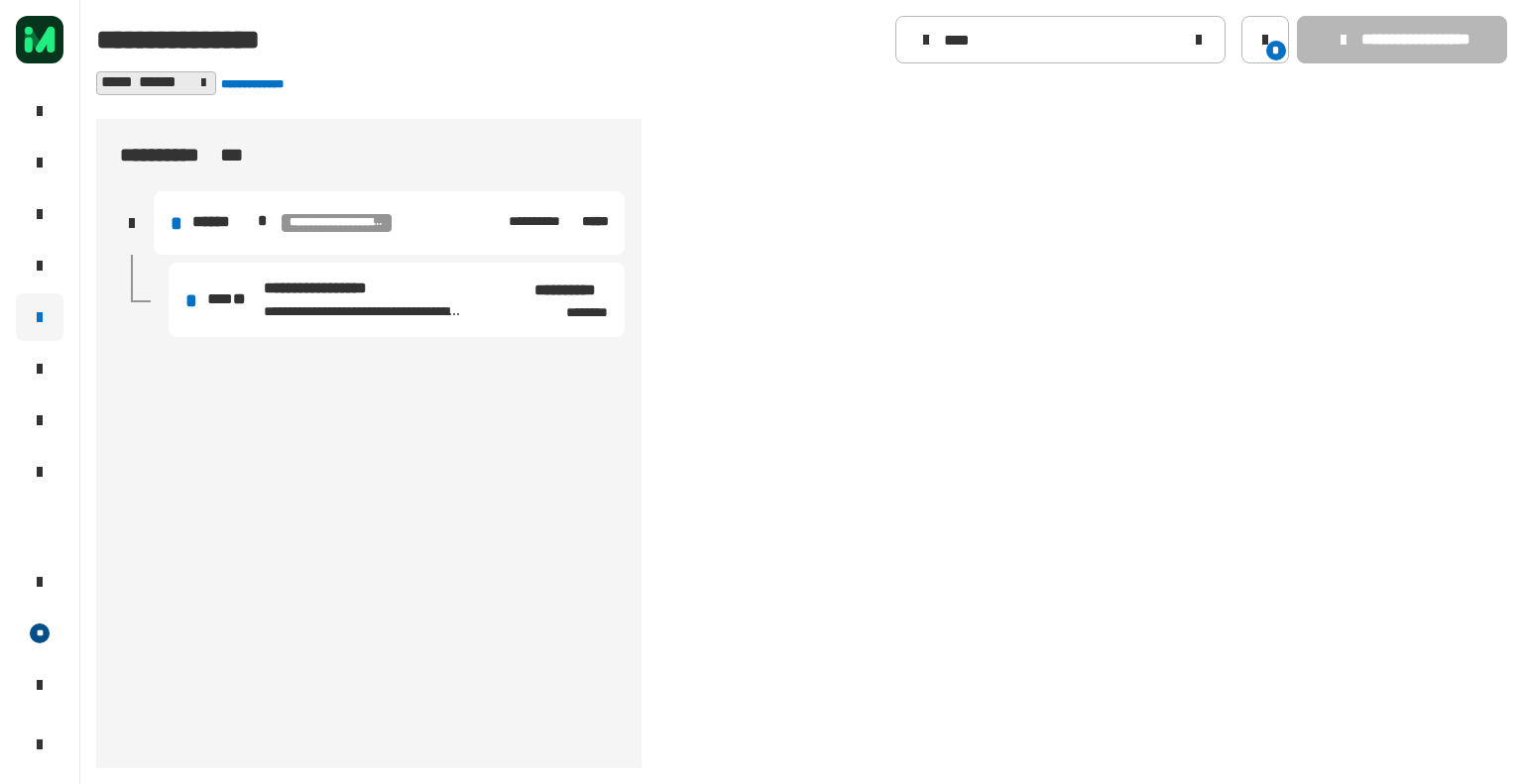 drag, startPoint x: 50, startPoint y: 318, endPoint x: 536, endPoint y: 408, distance: 494.2631 